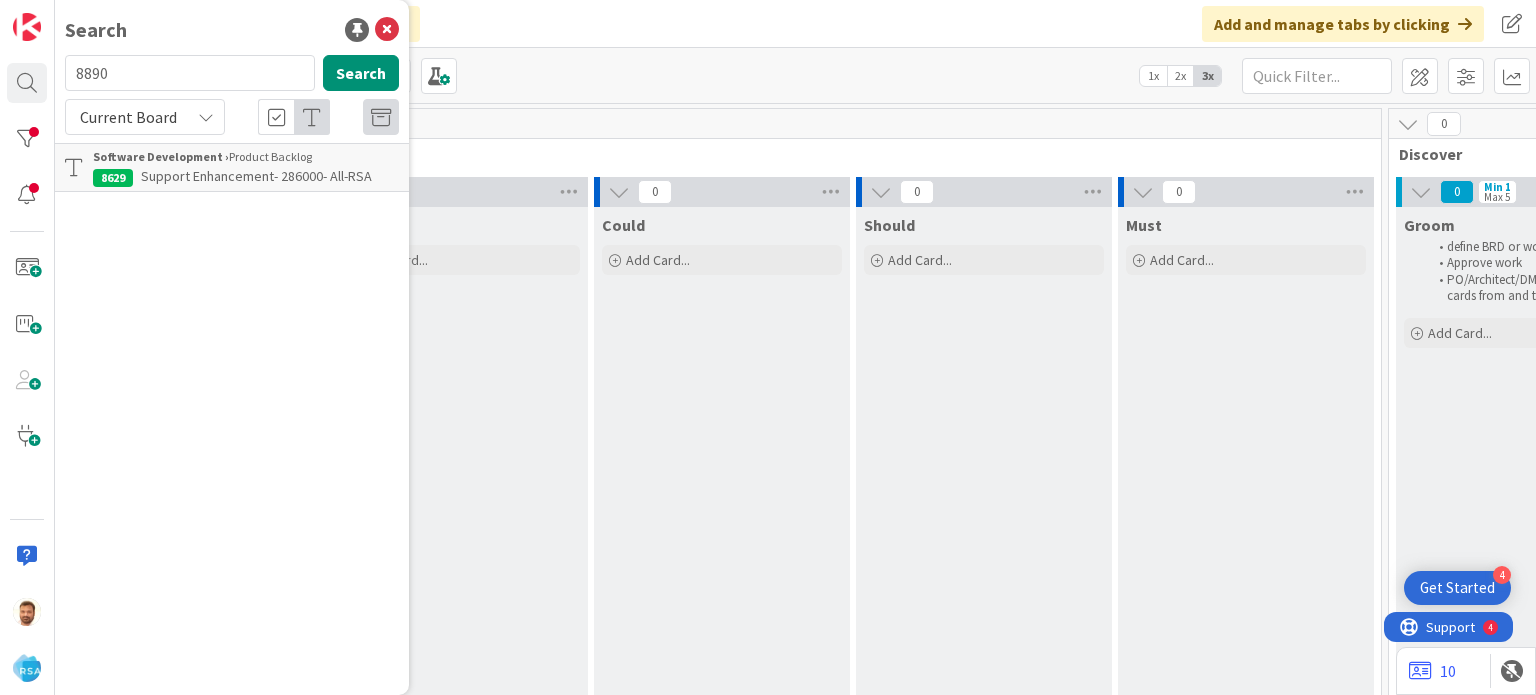 scroll, scrollTop: 0, scrollLeft: 0, axis: both 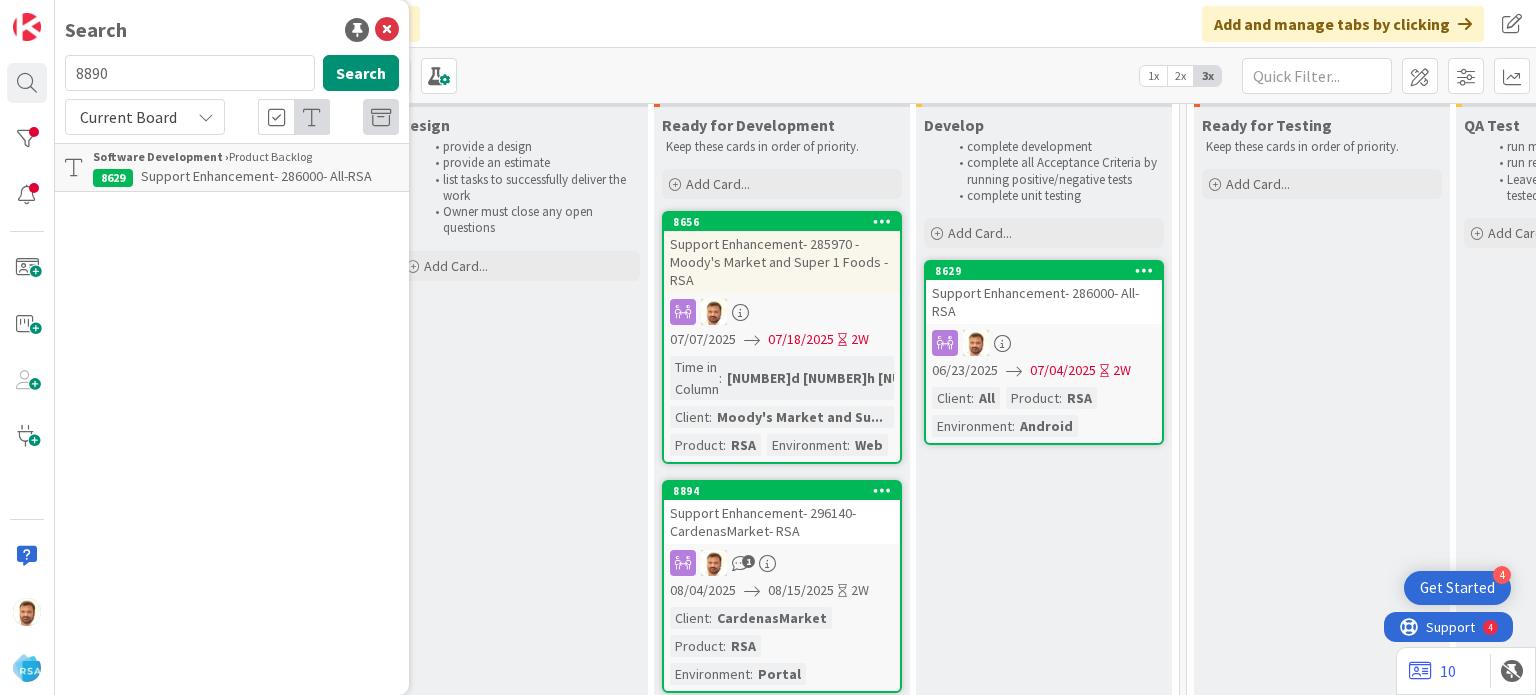 type on "8890" 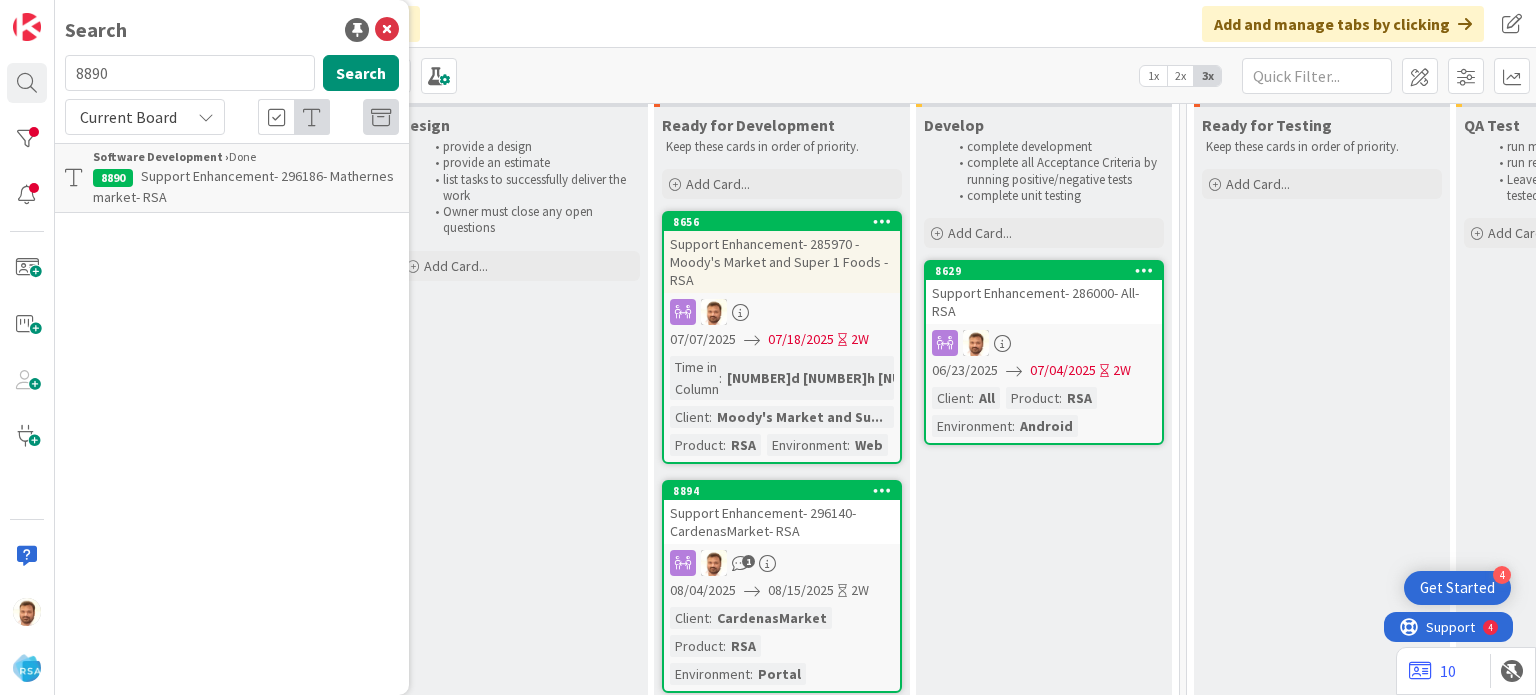 click on "Support Enhancement- 296186- Mathernes market- RSA" at bounding box center (243, 186) 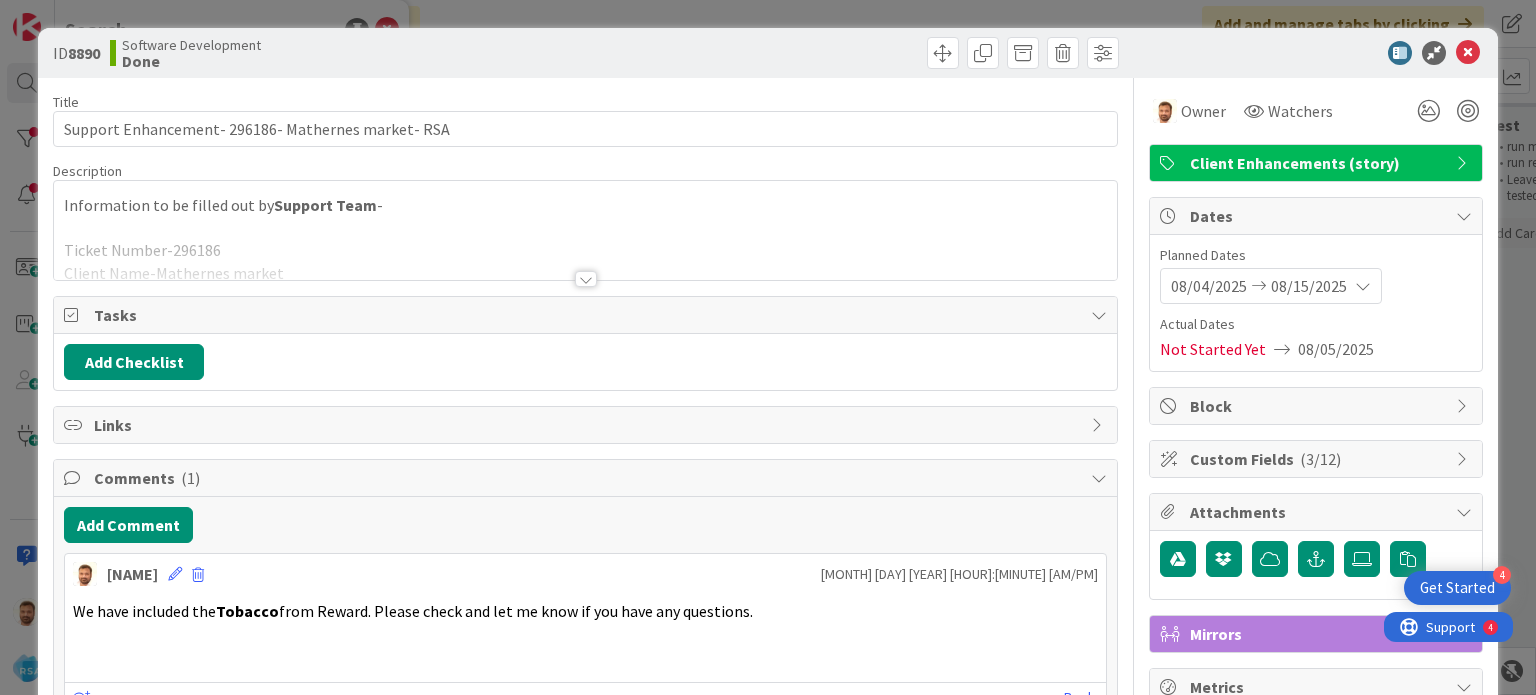 scroll, scrollTop: 0, scrollLeft: 0, axis: both 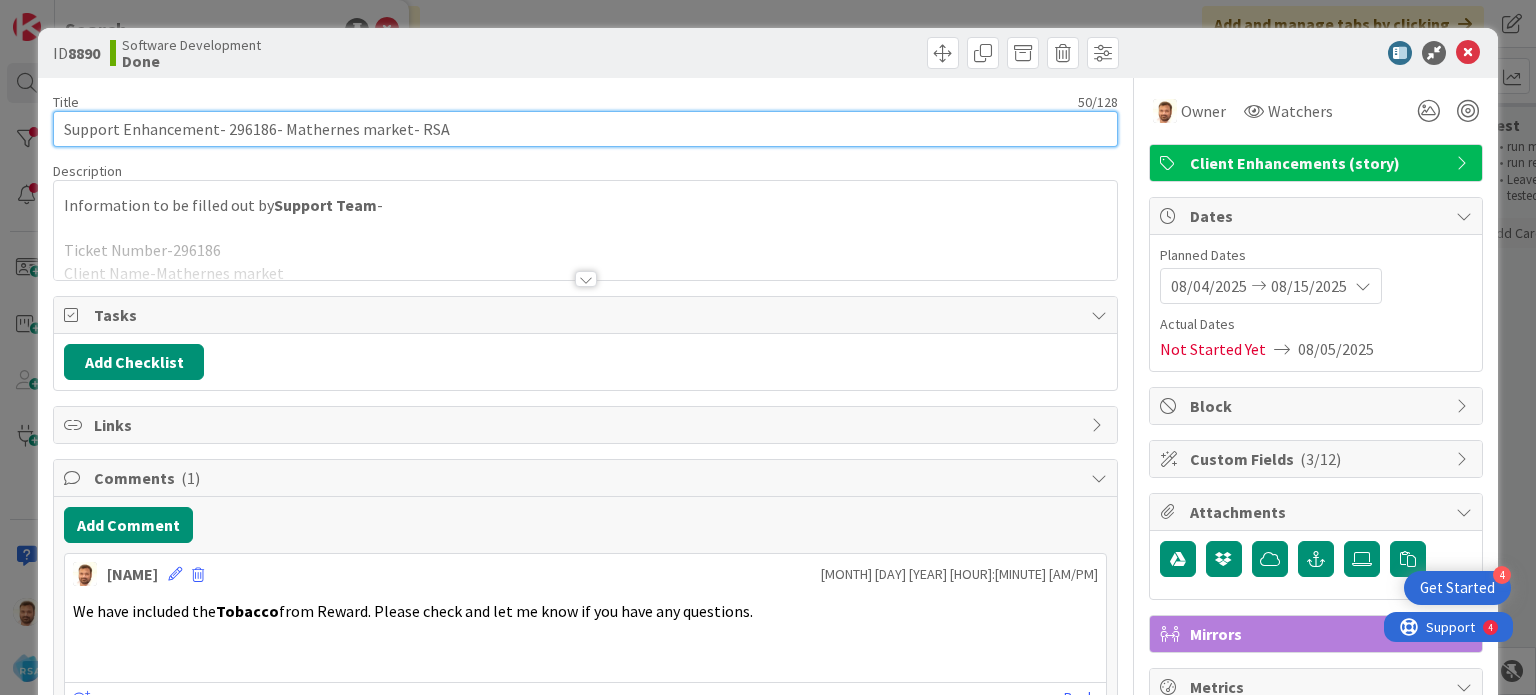 drag, startPoint x: 269, startPoint y: 130, endPoint x: 228, endPoint y: 135, distance: 41.303753 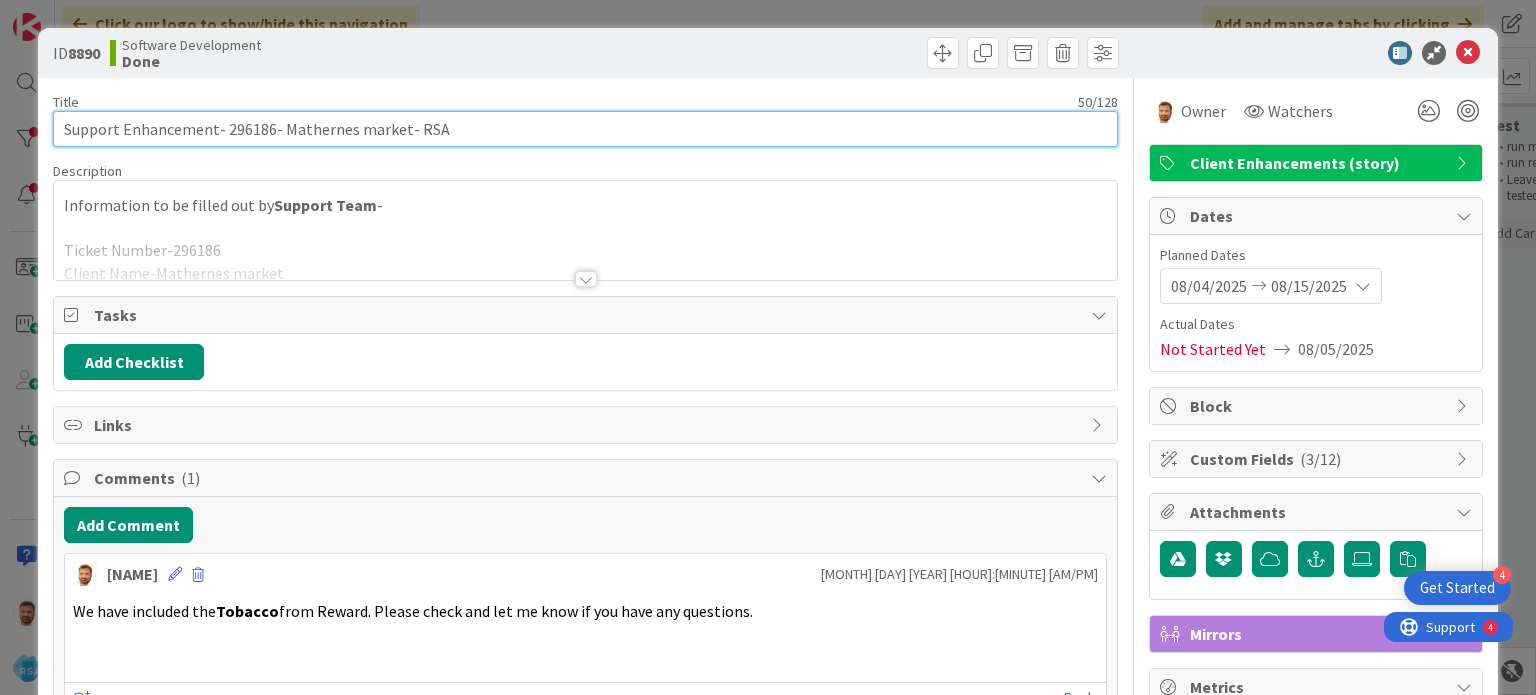 click on "Support Enhancement- 296186- Mathernes market- RSA" at bounding box center (585, 129) 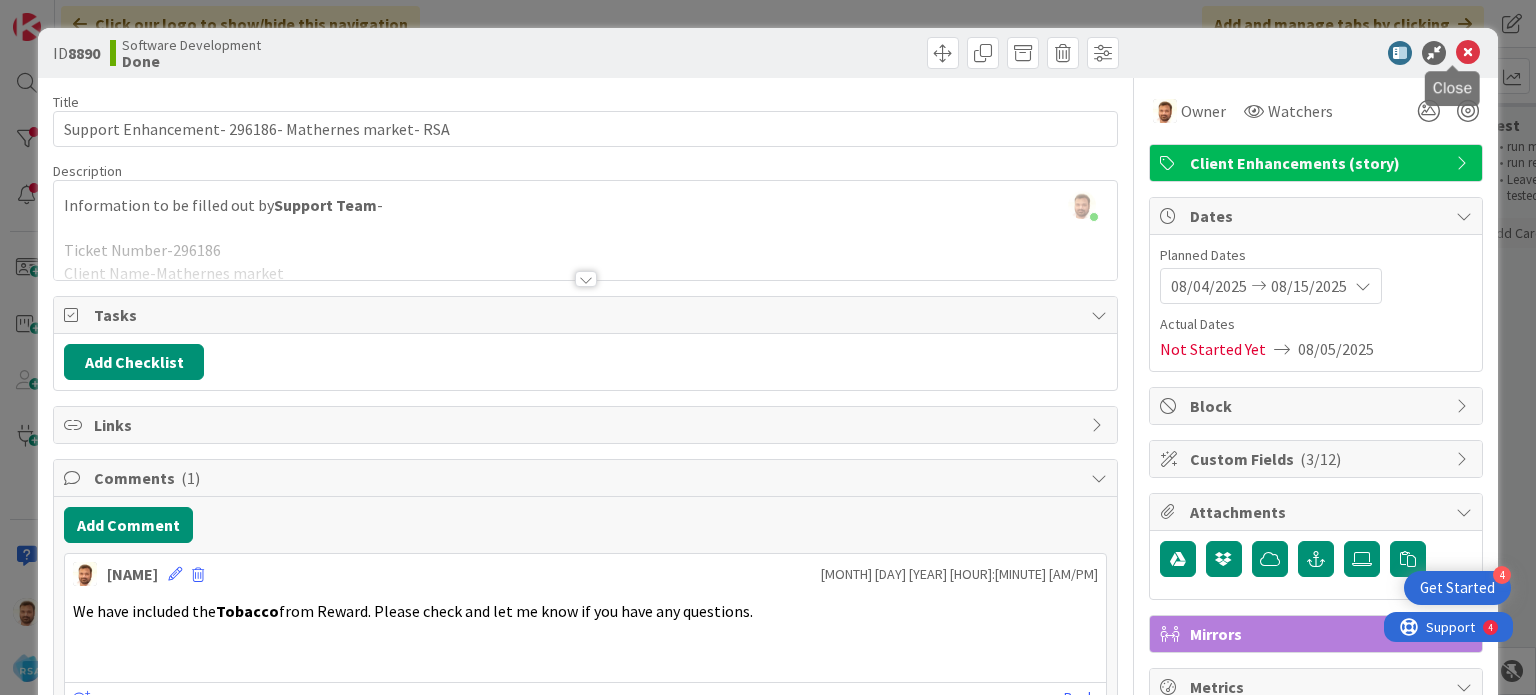 click at bounding box center (1468, 53) 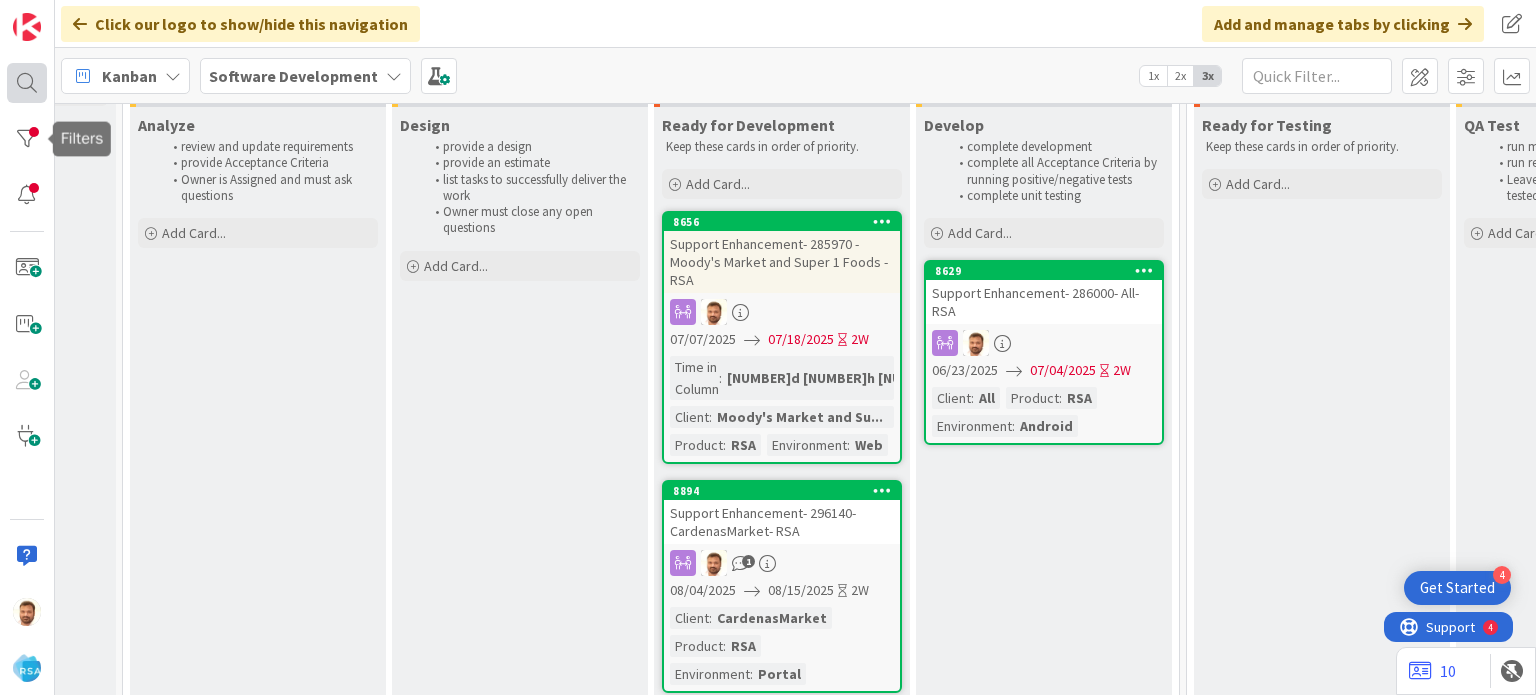 scroll, scrollTop: 0, scrollLeft: 0, axis: both 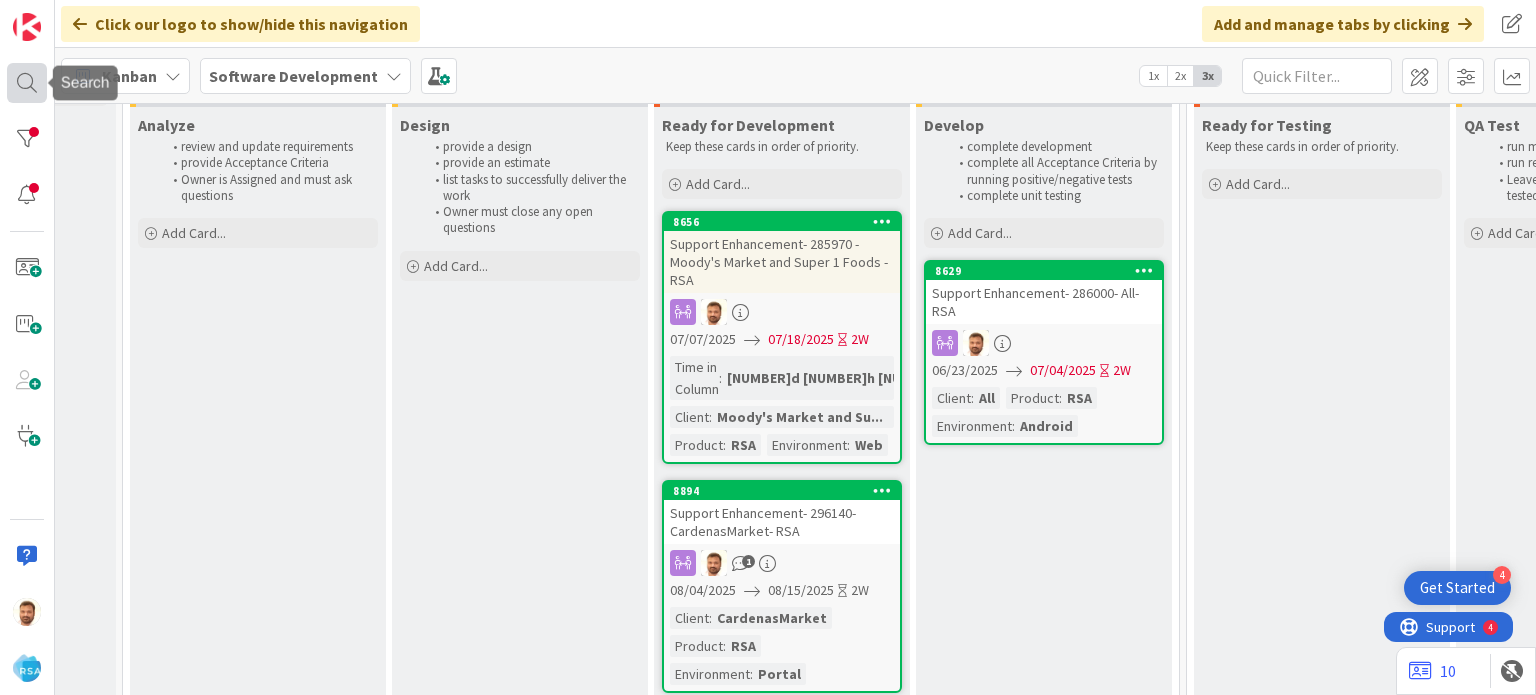 click at bounding box center [27, 83] 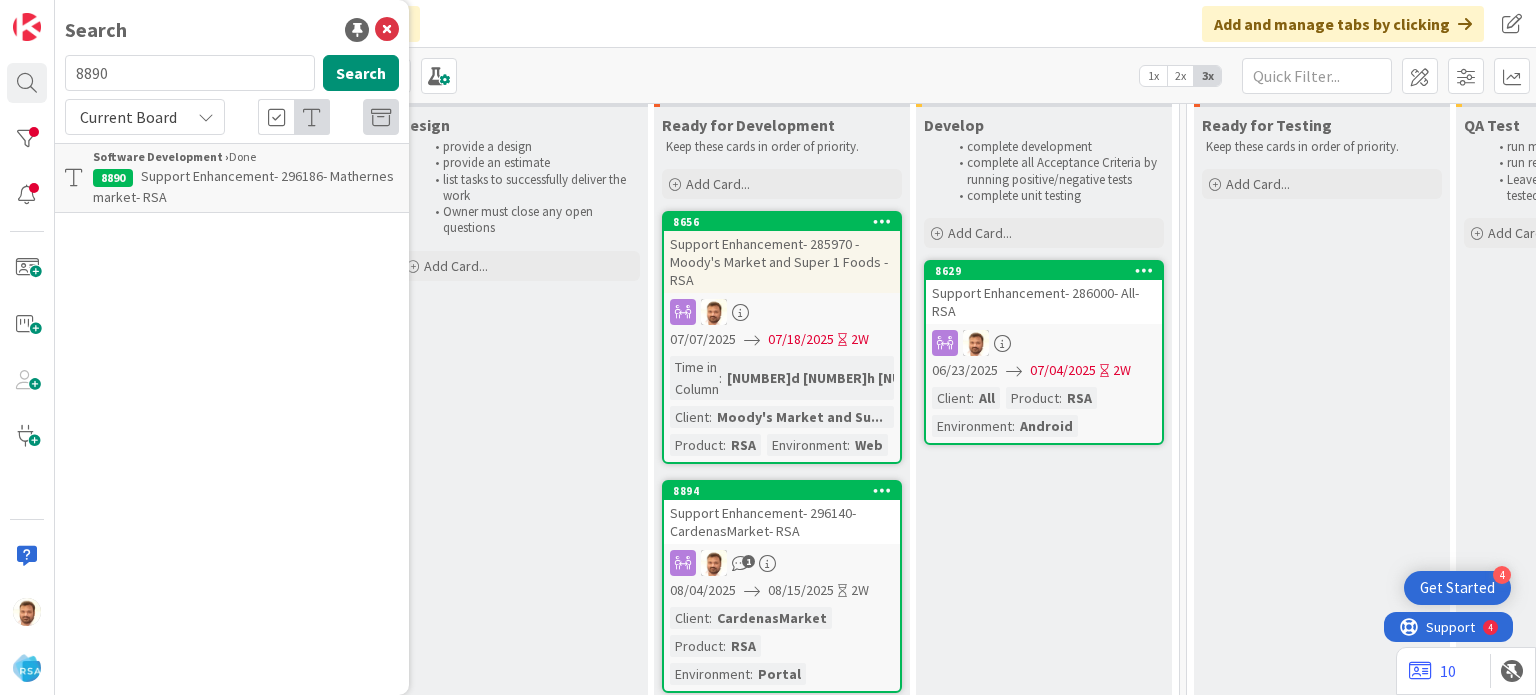 scroll, scrollTop: 0, scrollLeft: 0, axis: both 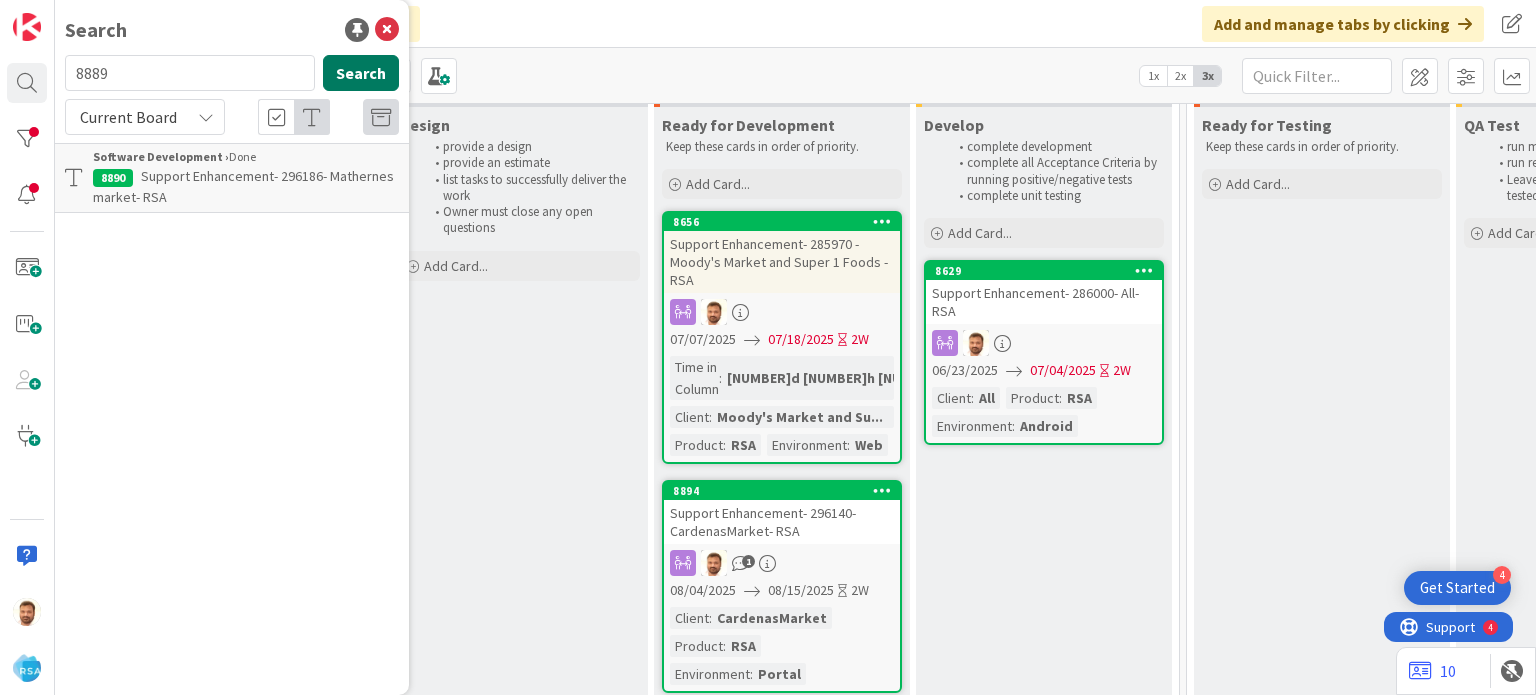 type on "8889" 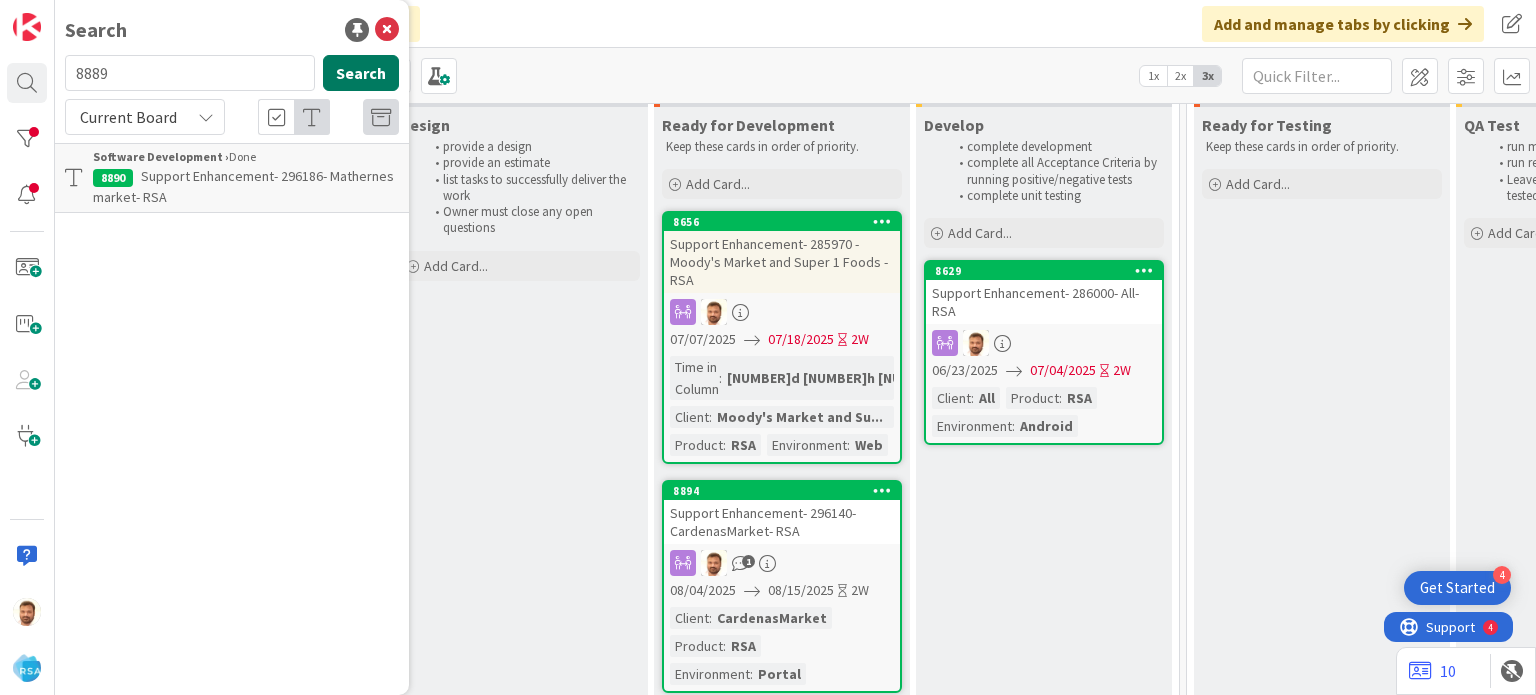 click on "Search" at bounding box center [361, 73] 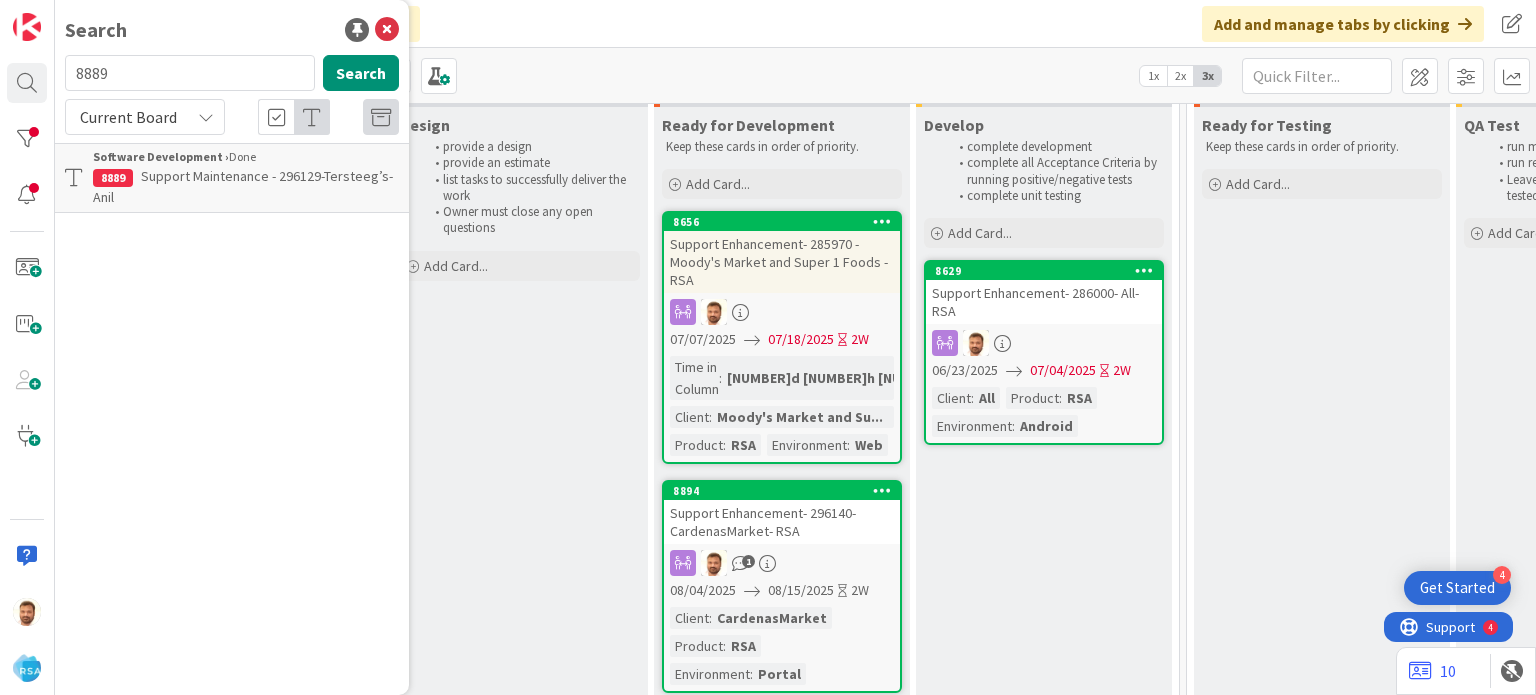 click on "Support Maintenance - 296129-Tersteeg’s-Anil" at bounding box center (243, 186) 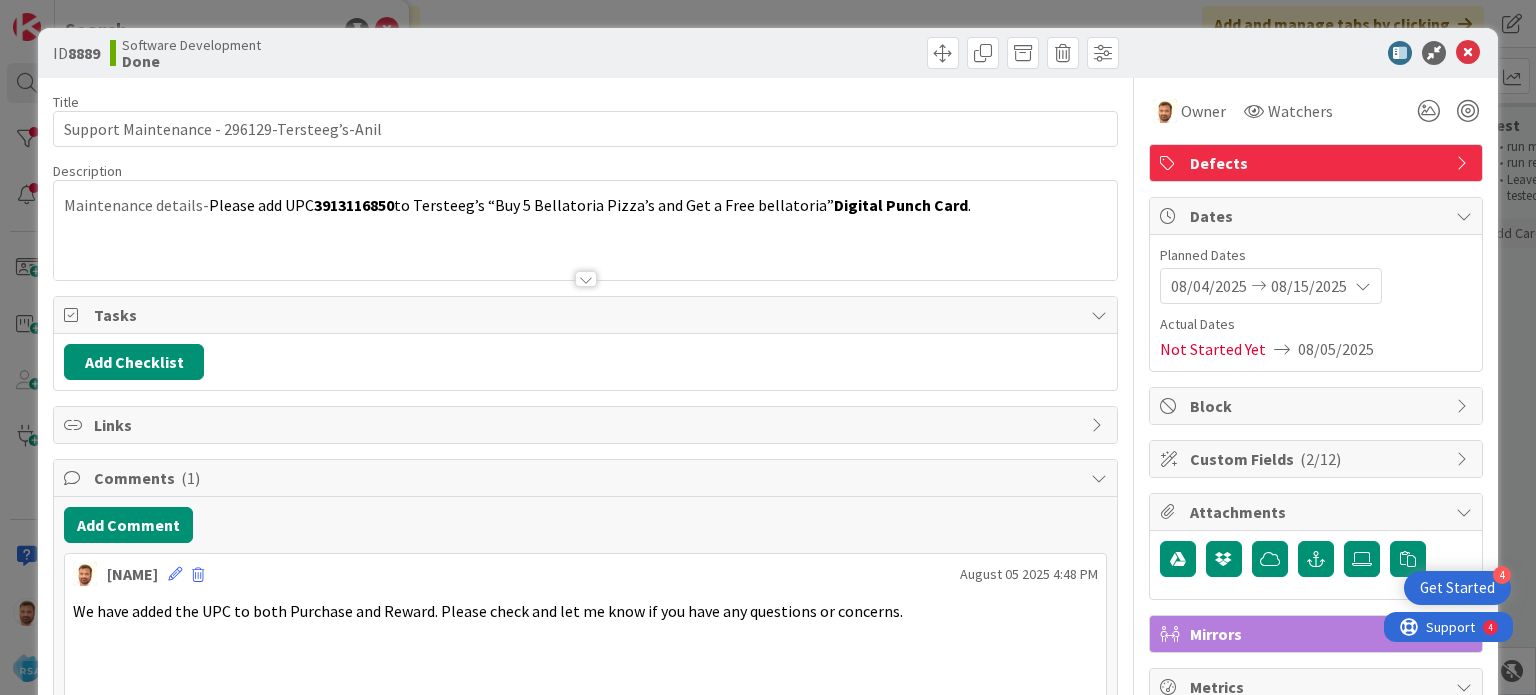 scroll, scrollTop: 0, scrollLeft: 0, axis: both 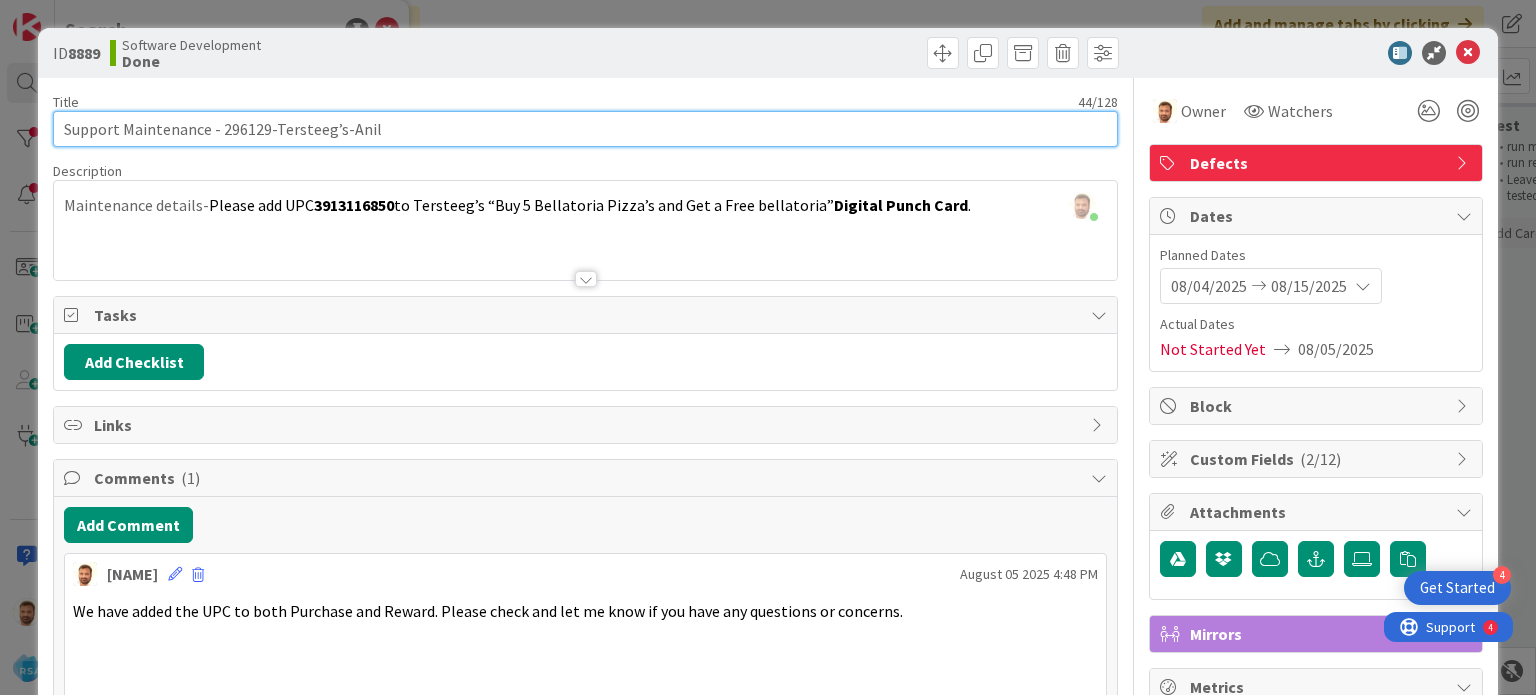 drag, startPoint x: 217, startPoint y: 131, endPoint x: 334, endPoint y: 131, distance: 117 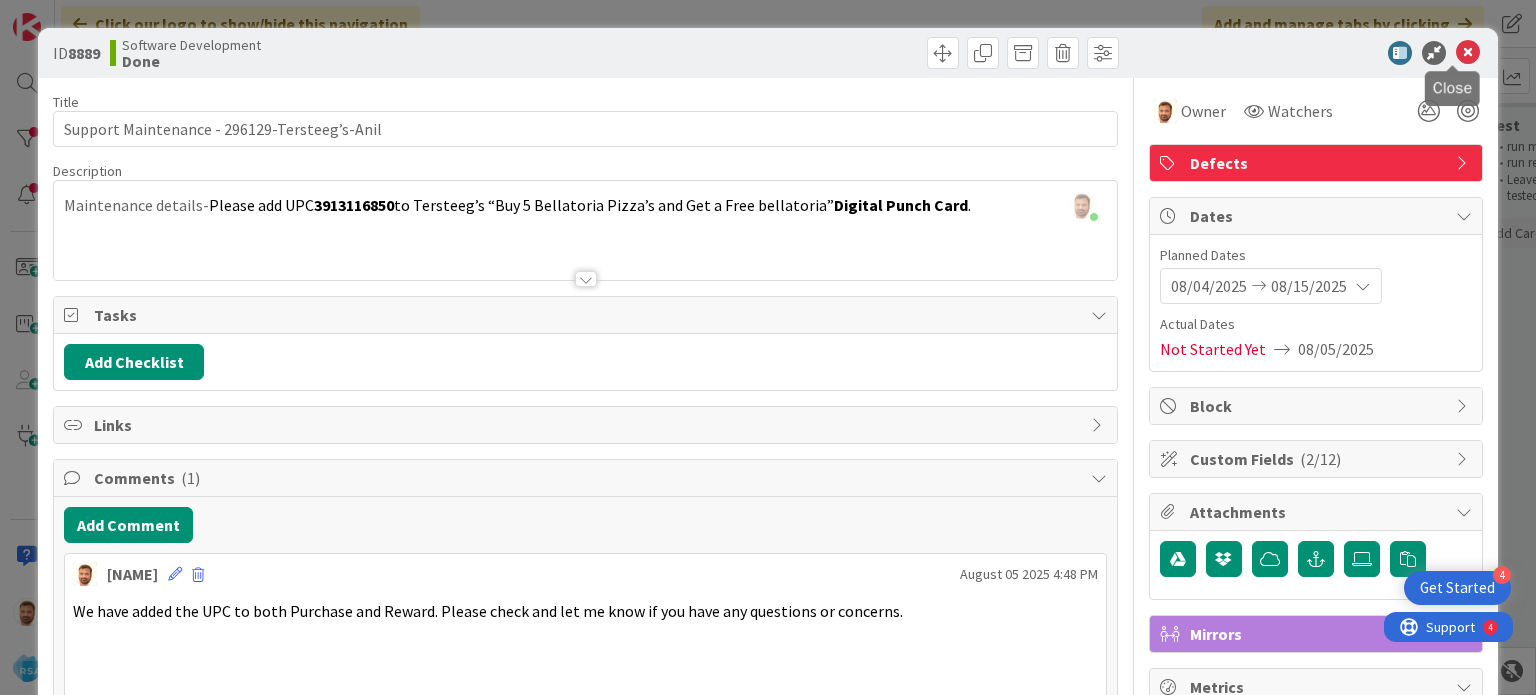 click at bounding box center [1468, 53] 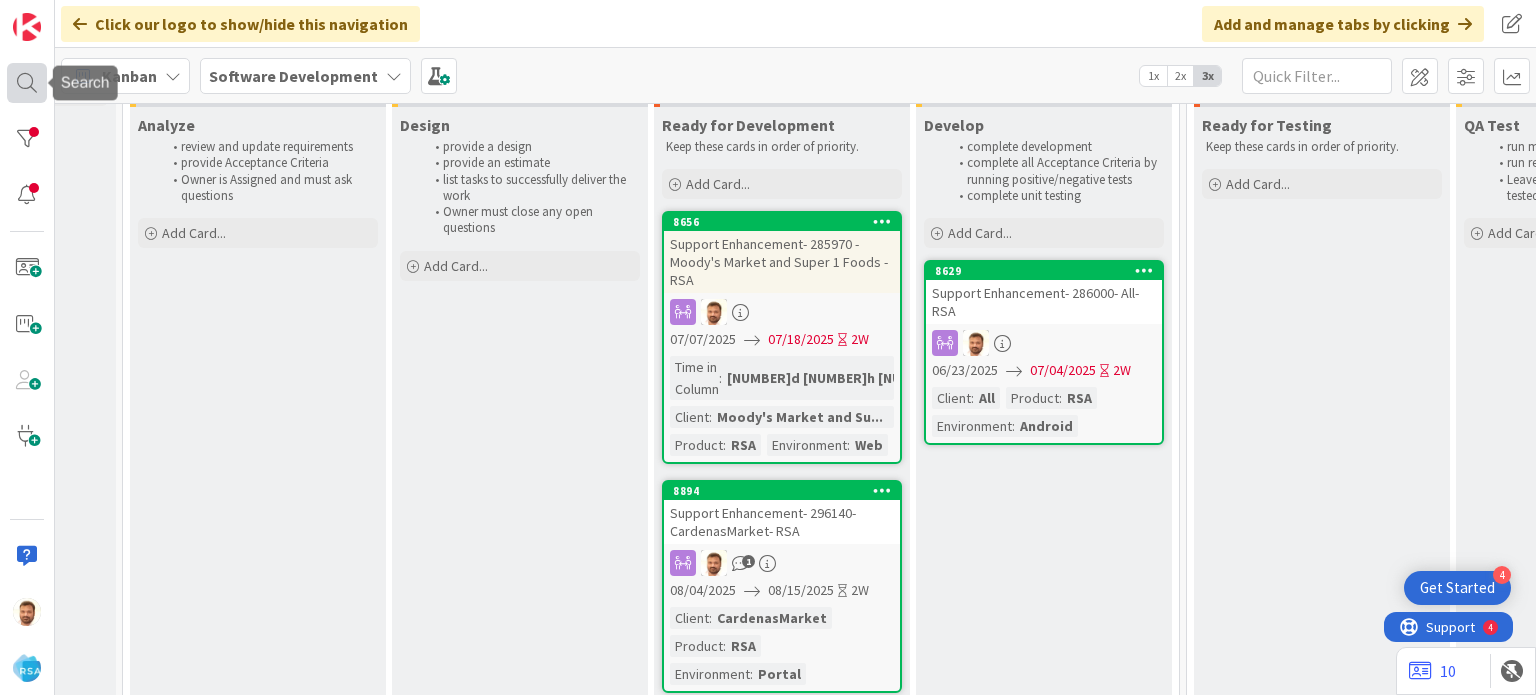 scroll, scrollTop: 0, scrollLeft: 0, axis: both 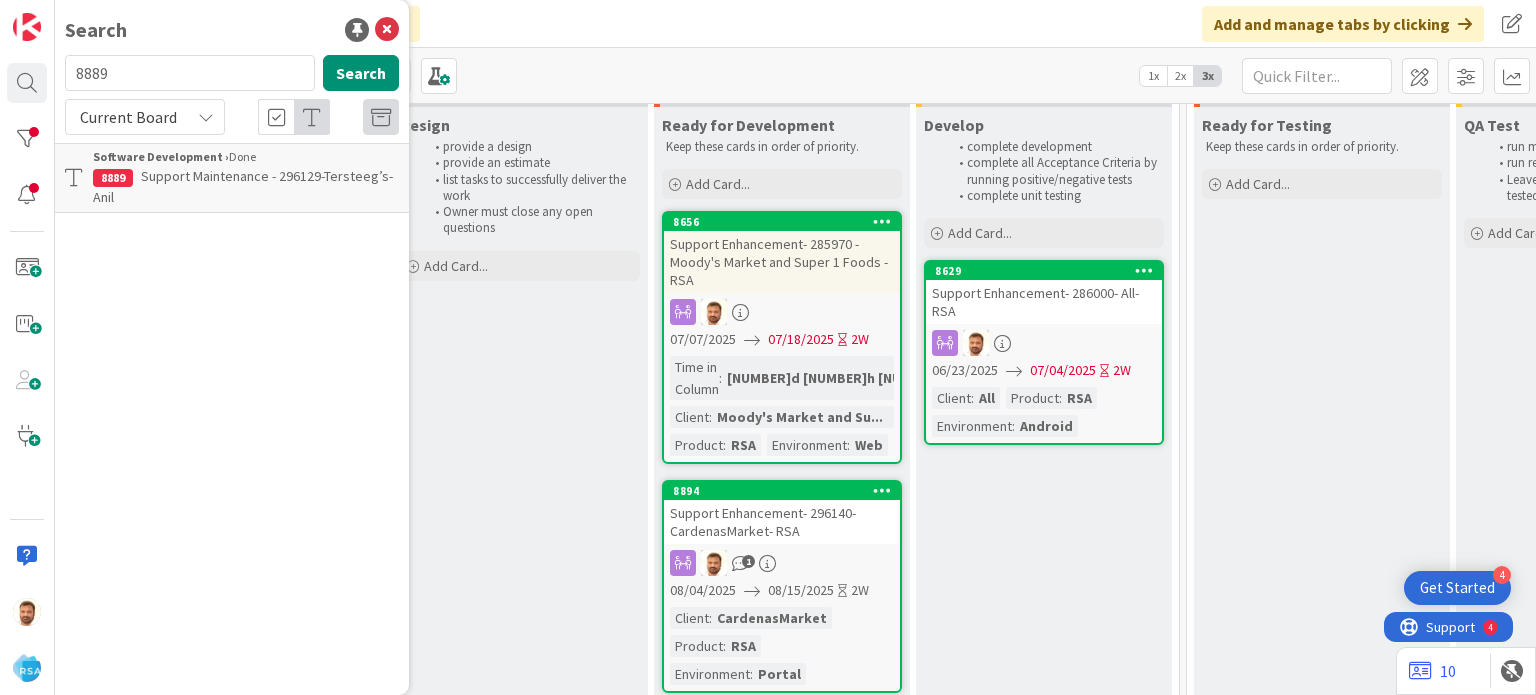 click on "8889" at bounding box center [190, 73] 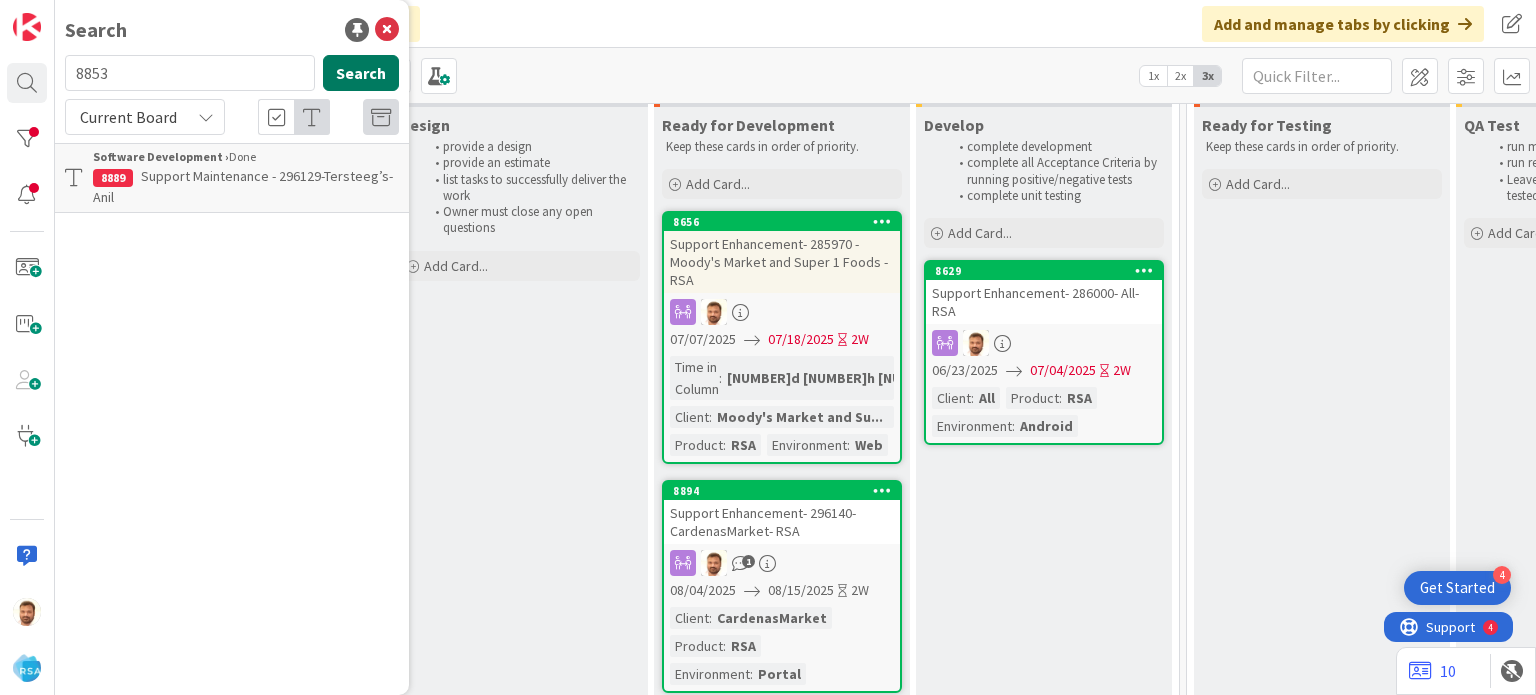 type on "8853" 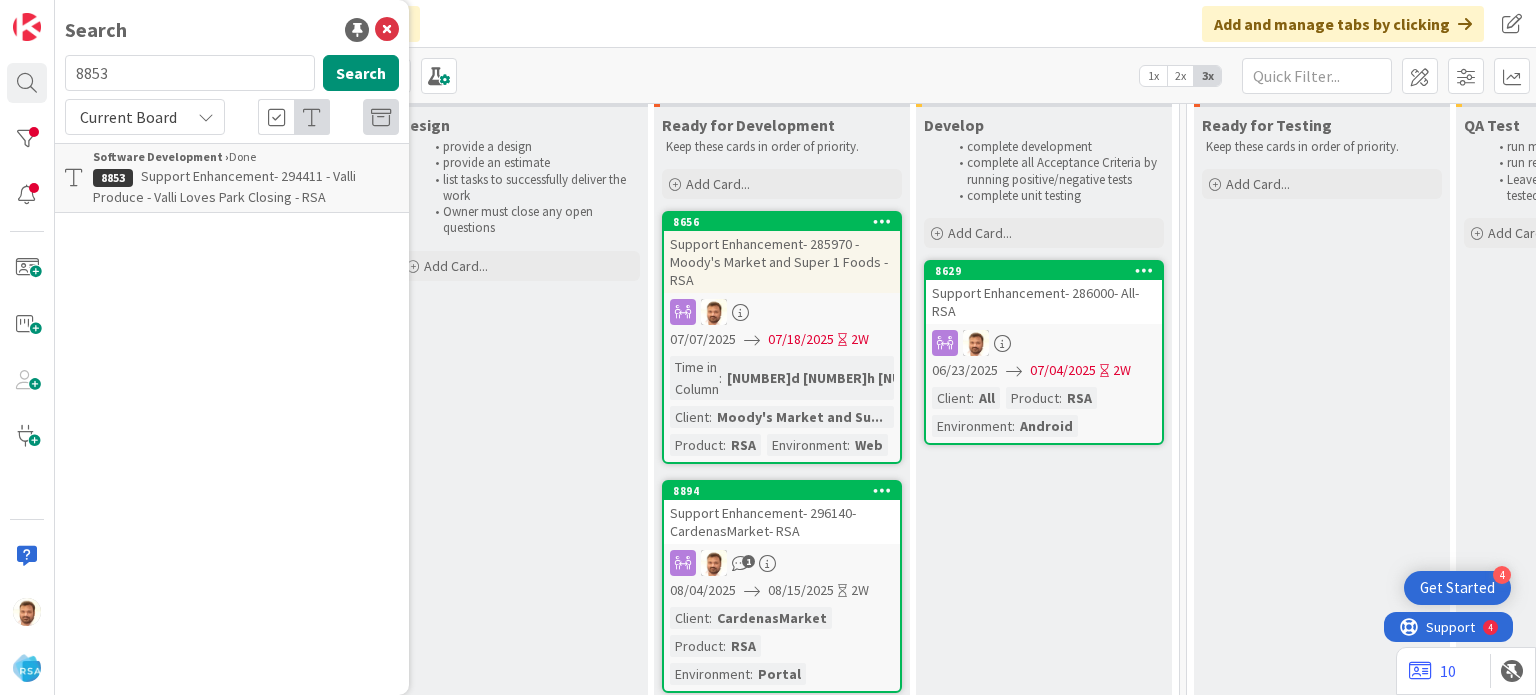 click on "Support Enhancement- 294411 - Valli Produce - Valli Loves Park Closing - RSA" at bounding box center (246, 187) 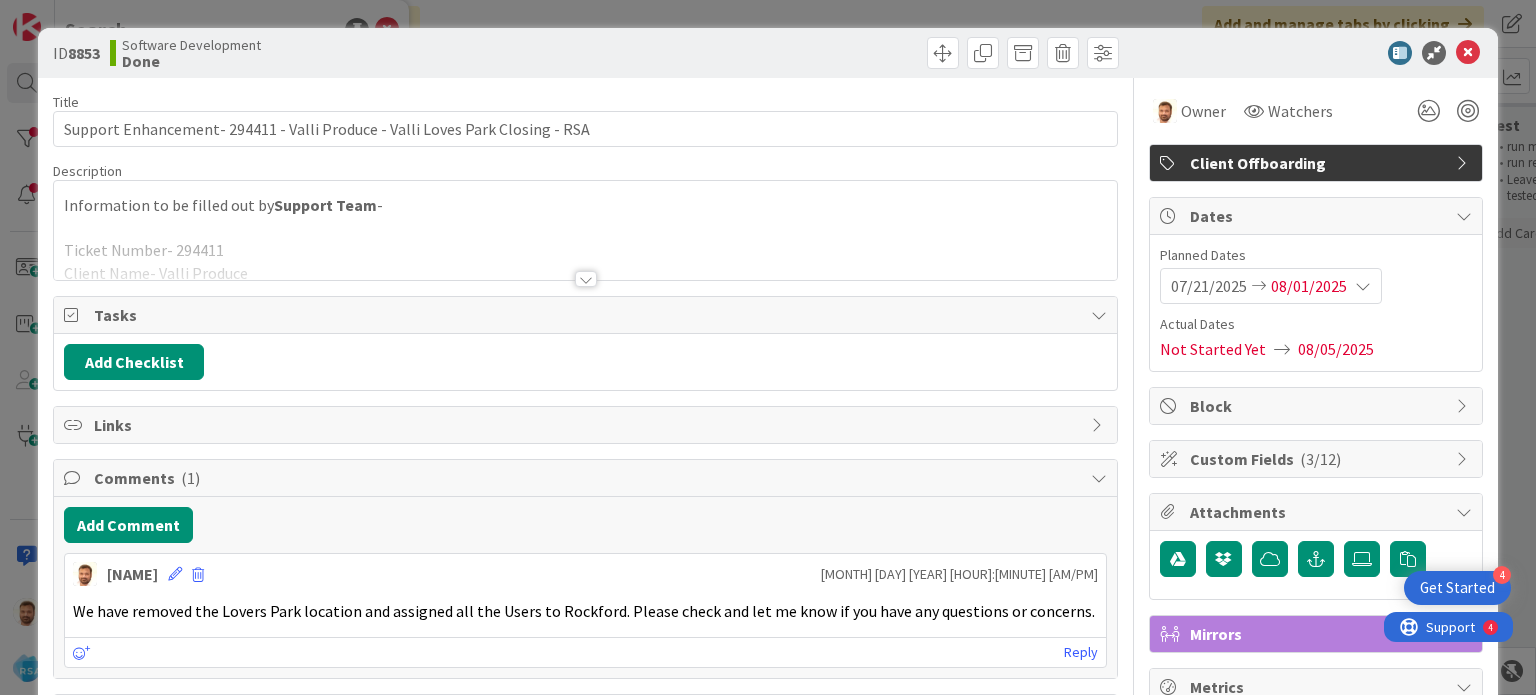 scroll, scrollTop: 0, scrollLeft: 0, axis: both 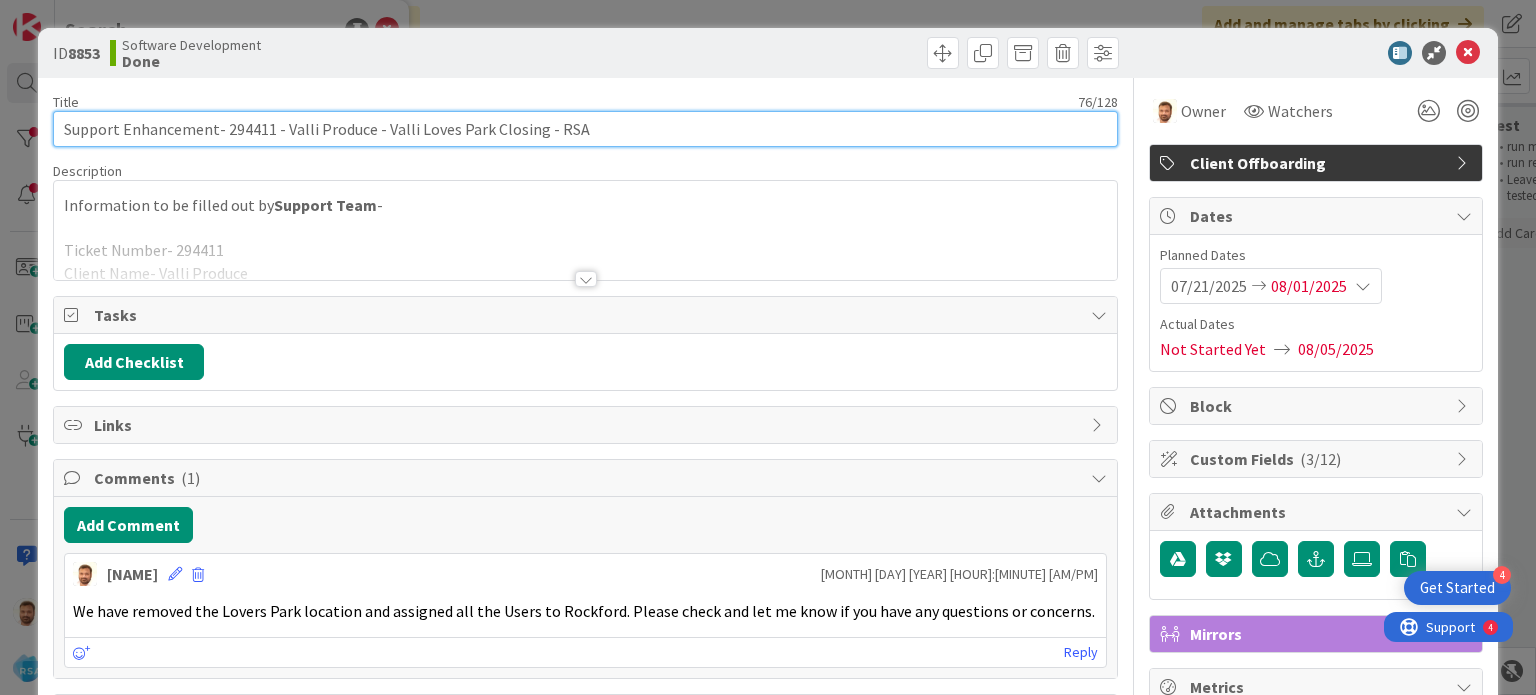 drag, startPoint x: 221, startPoint y: 131, endPoint x: 364, endPoint y: 141, distance: 143.34923 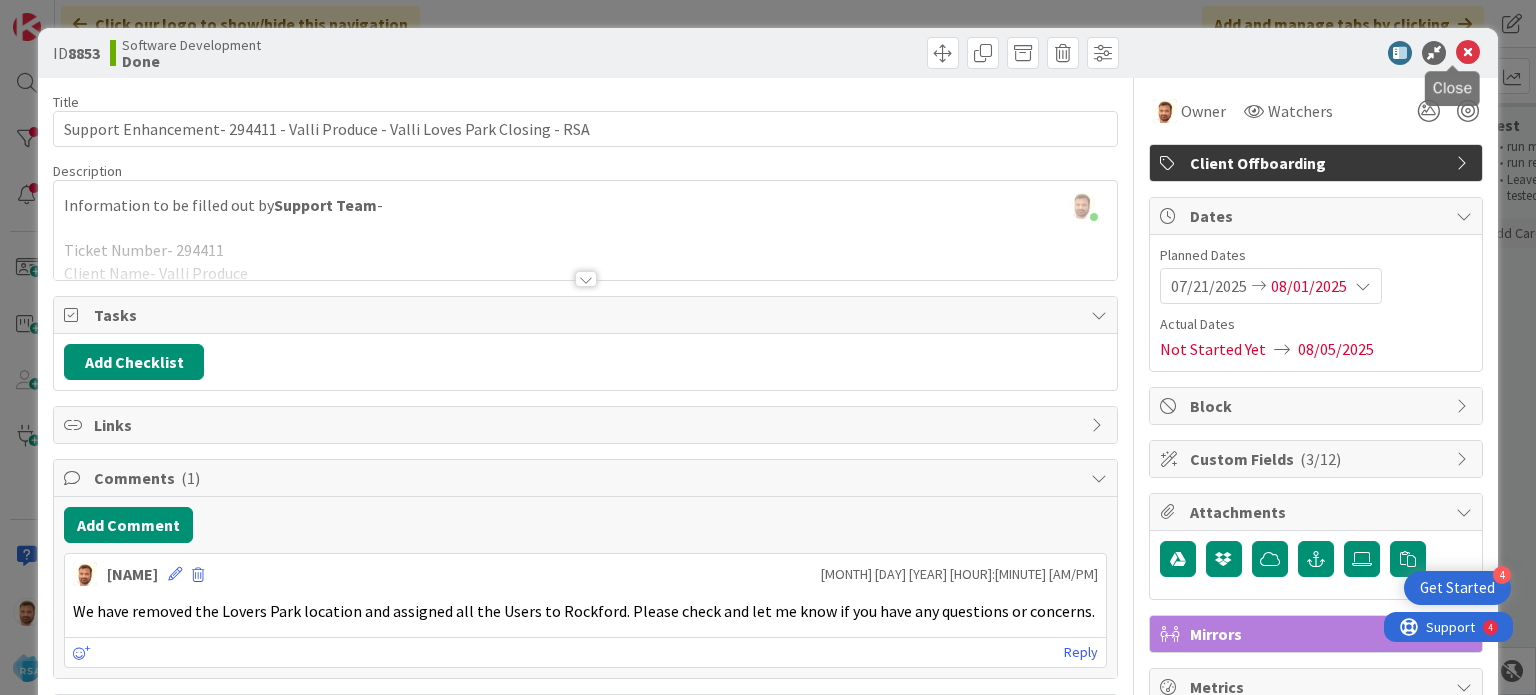 click at bounding box center (1468, 53) 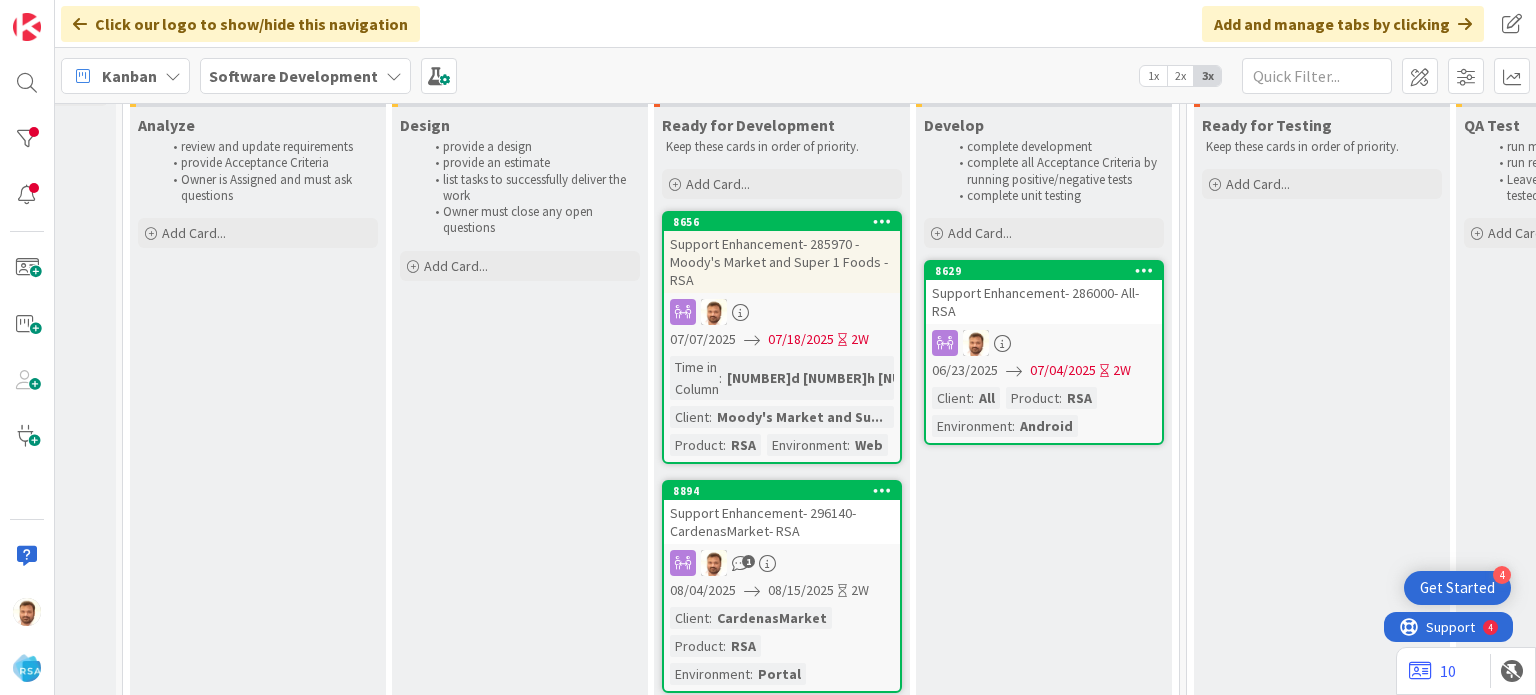 scroll, scrollTop: 0, scrollLeft: 0, axis: both 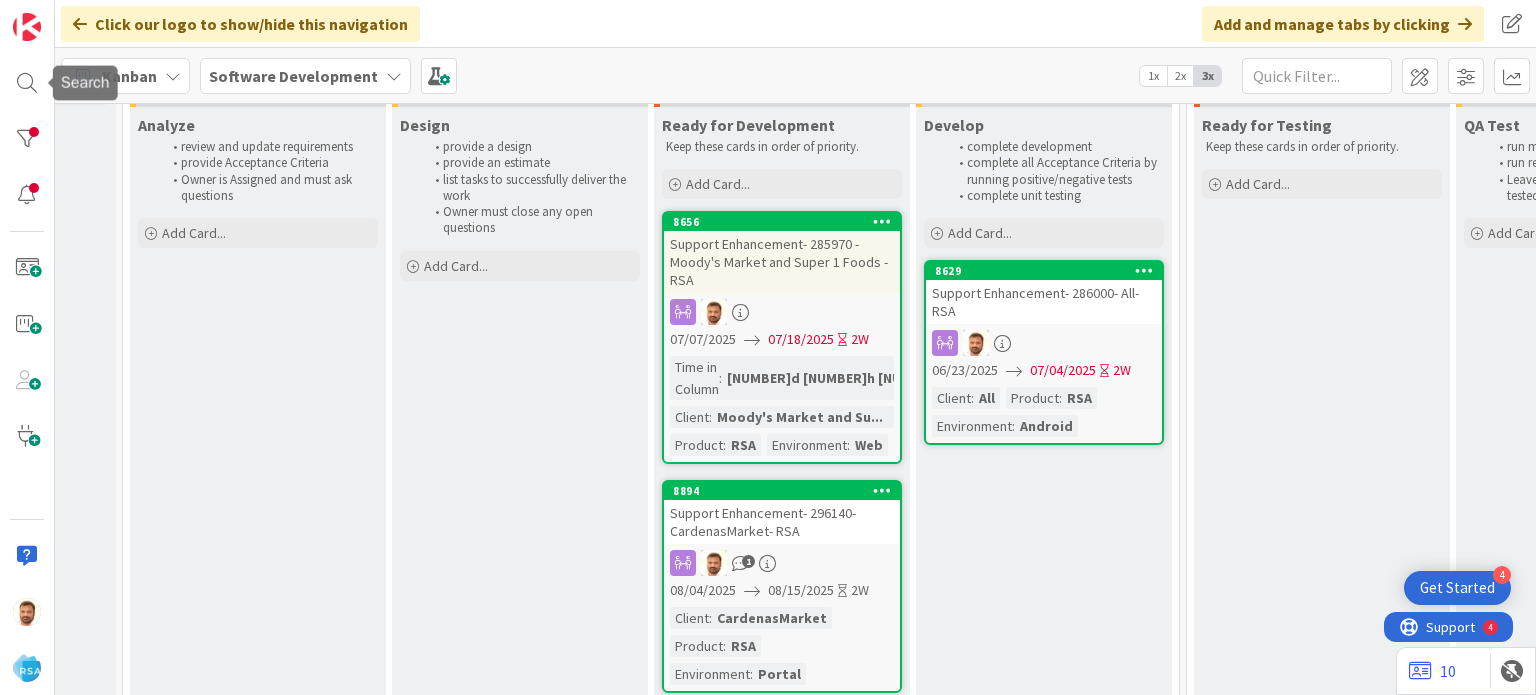 click at bounding box center [27, 347] 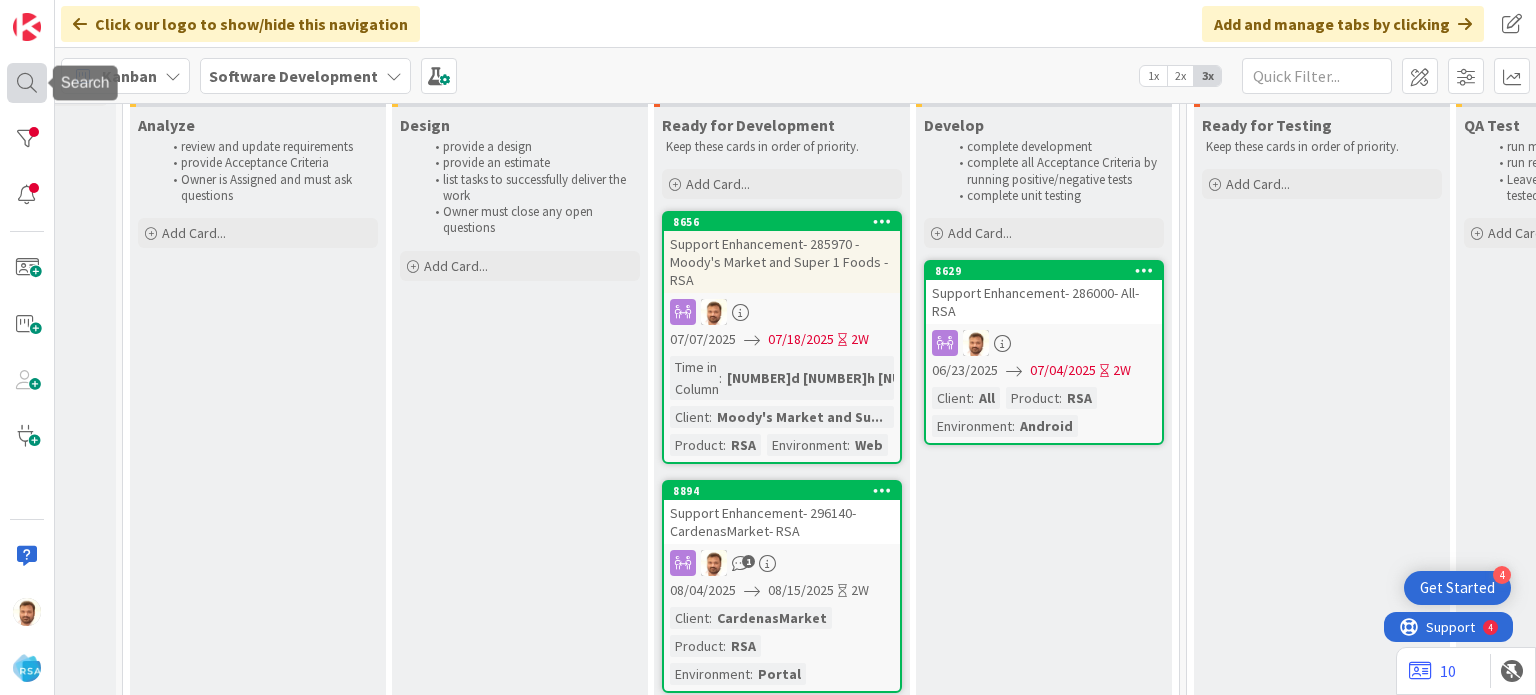 click at bounding box center [27, 83] 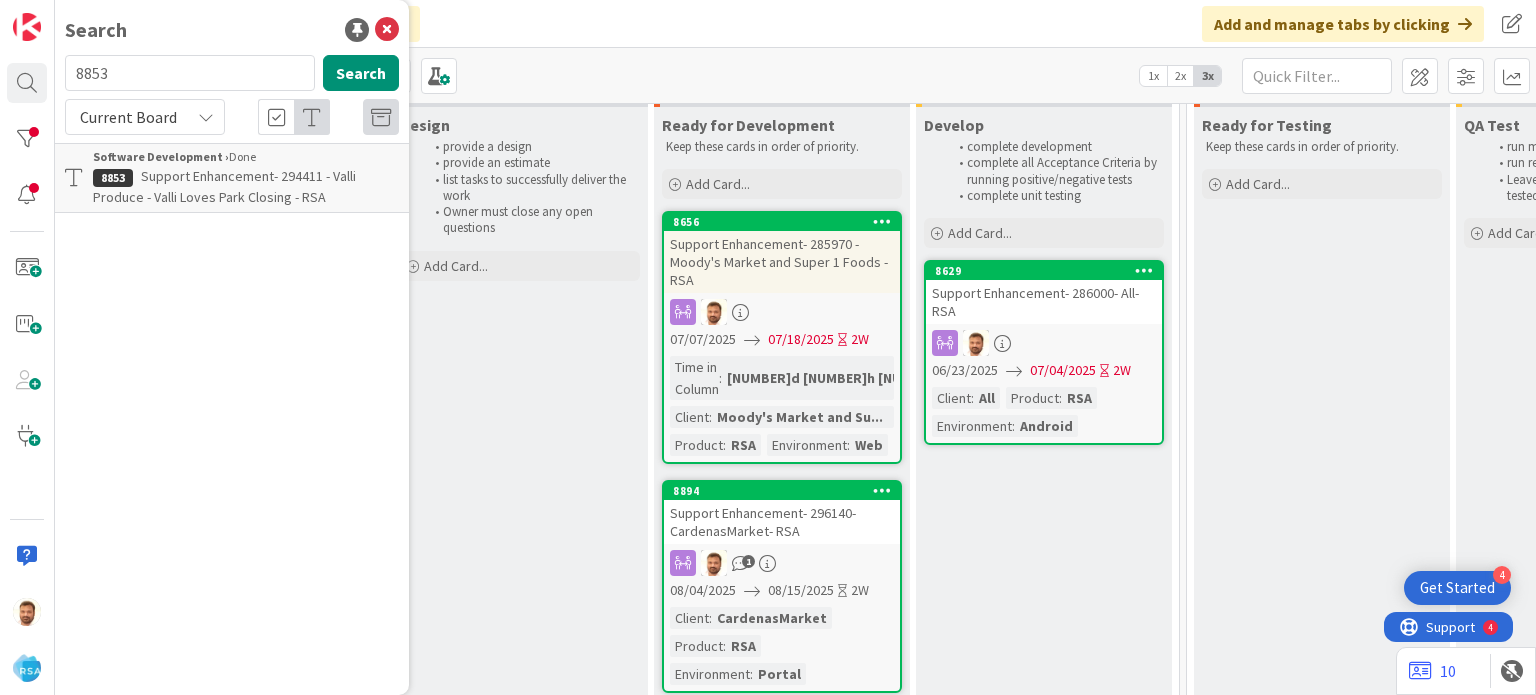 click on "8853" at bounding box center [190, 73] 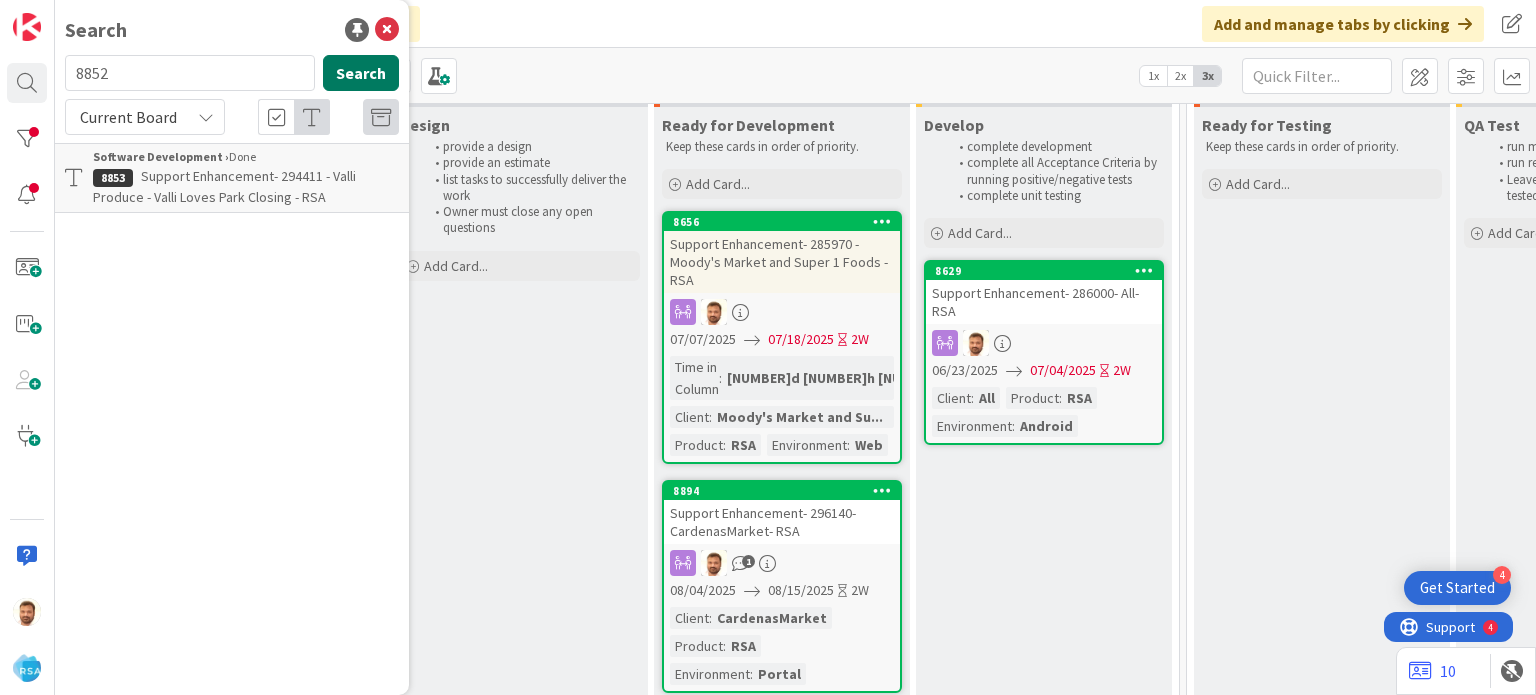 type on "8852" 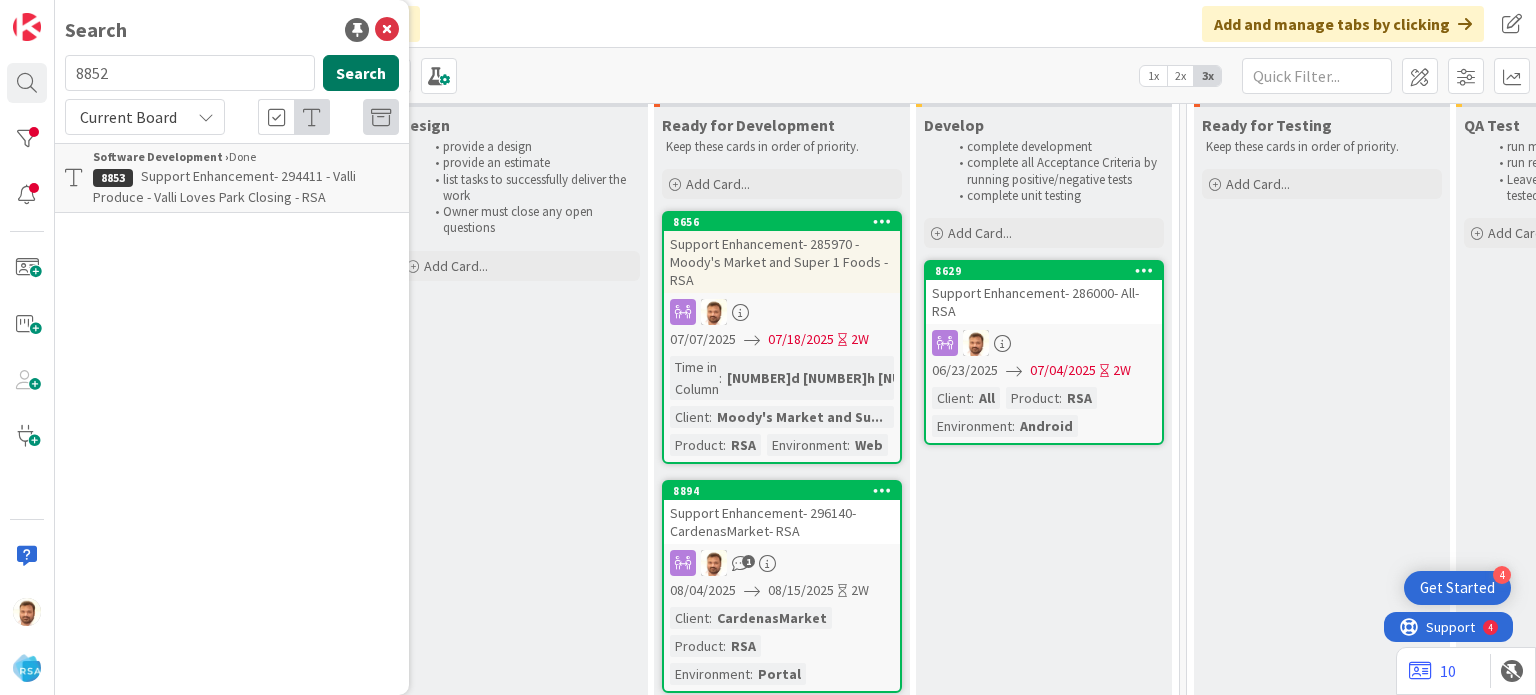 click on "Search" at bounding box center (361, 73) 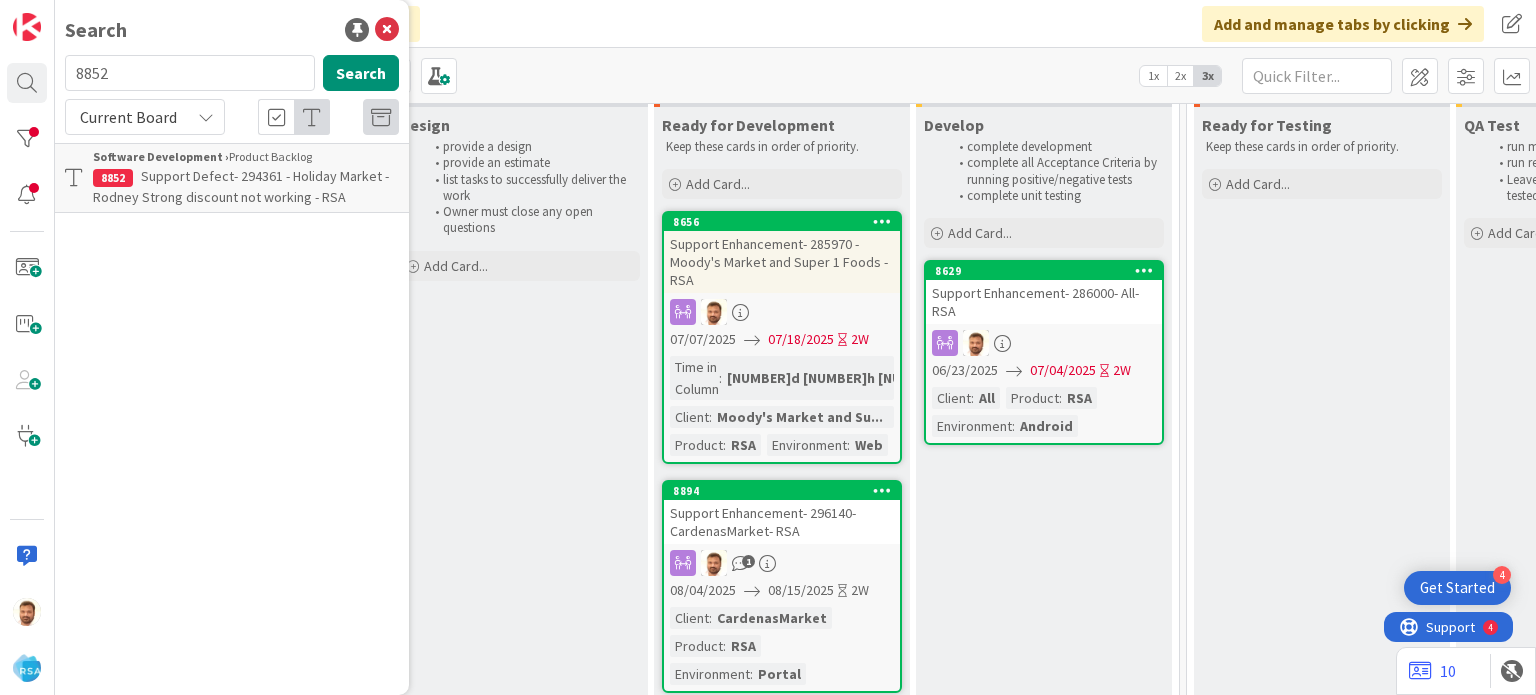 click on "Support Defect- 294361 - Holiday Market - Rodney Strong discount not working - RSA" at bounding box center [241, 186] 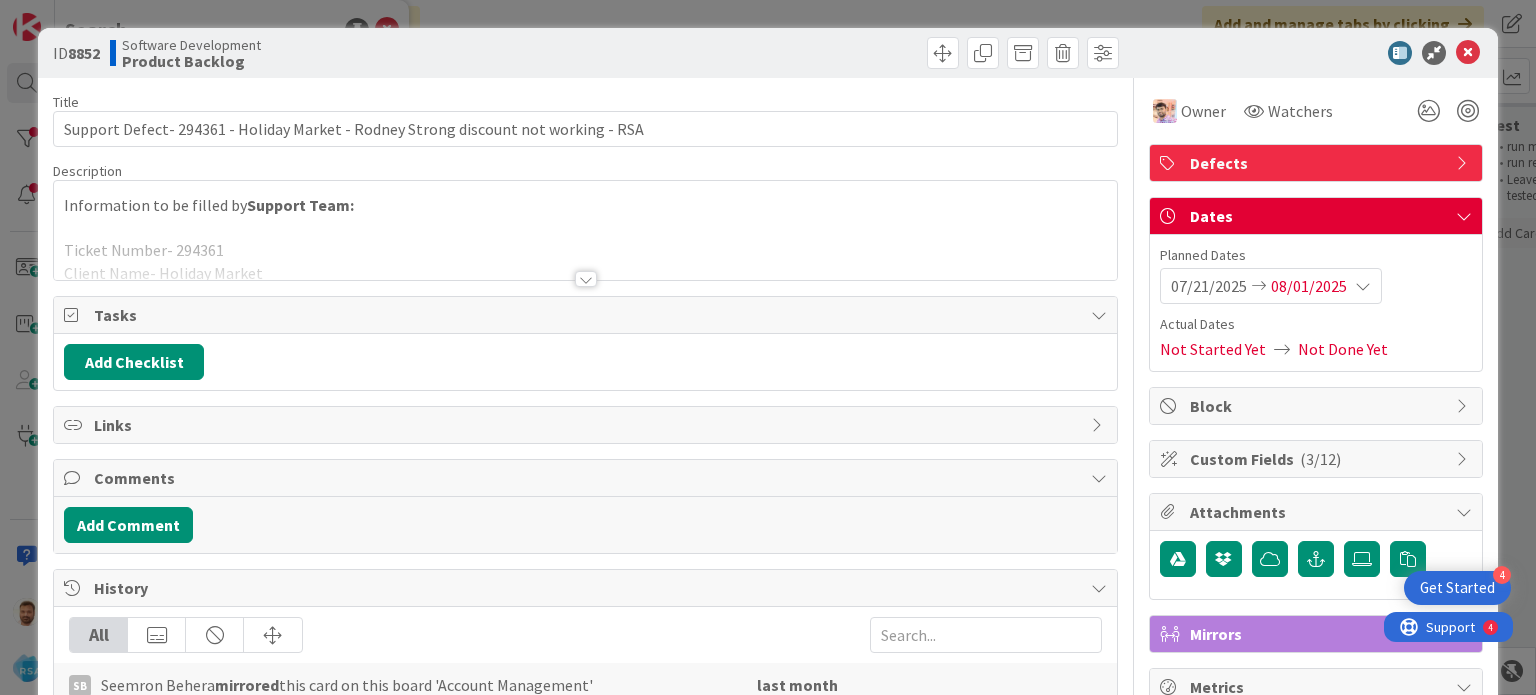 scroll, scrollTop: 0, scrollLeft: 0, axis: both 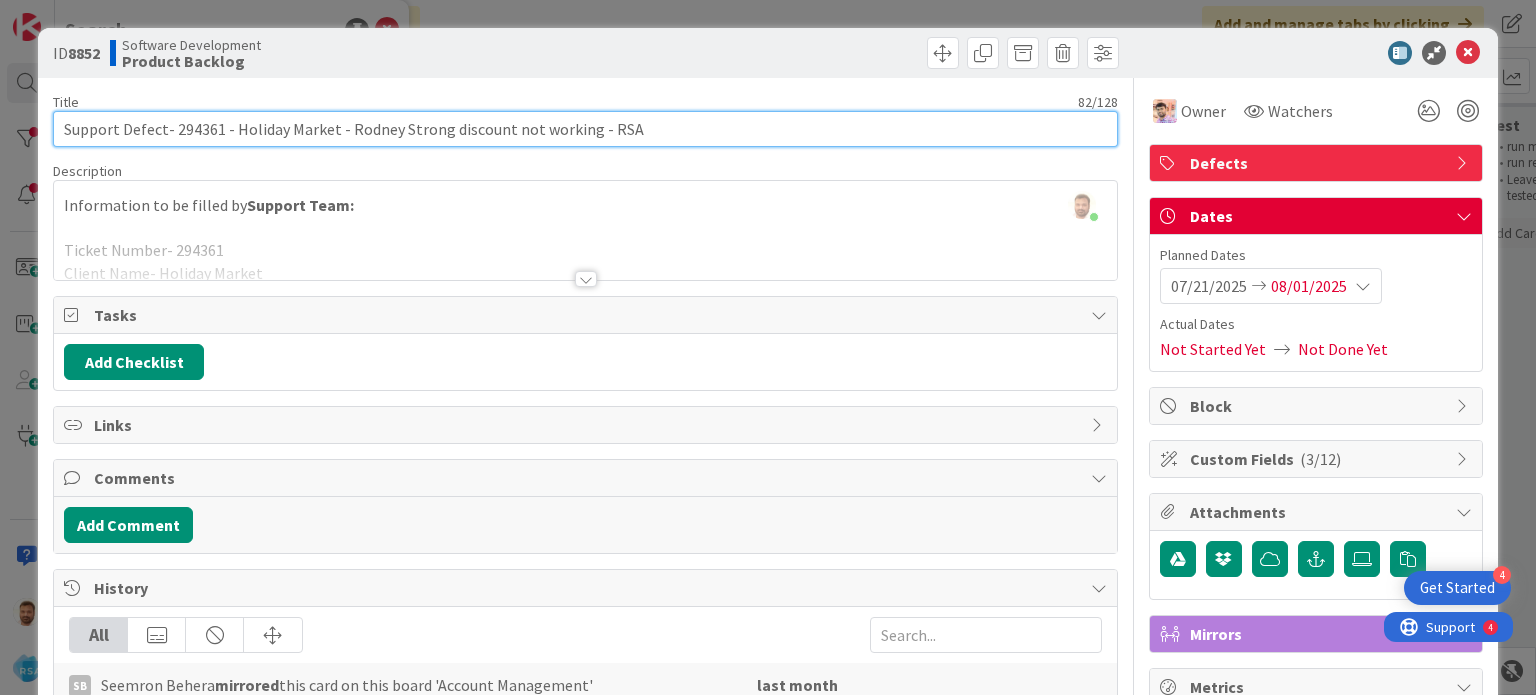 drag, startPoint x: 175, startPoint y: 132, endPoint x: 330, endPoint y: 131, distance: 155.00322 